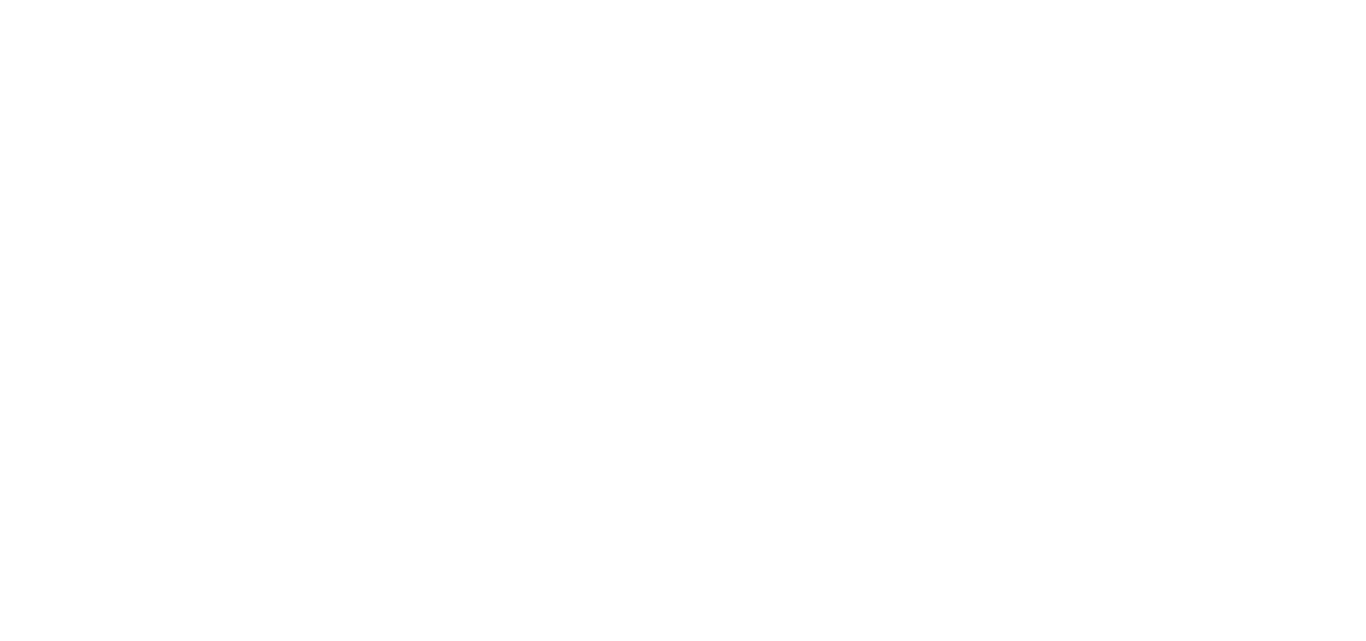 scroll, scrollTop: 0, scrollLeft: 0, axis: both 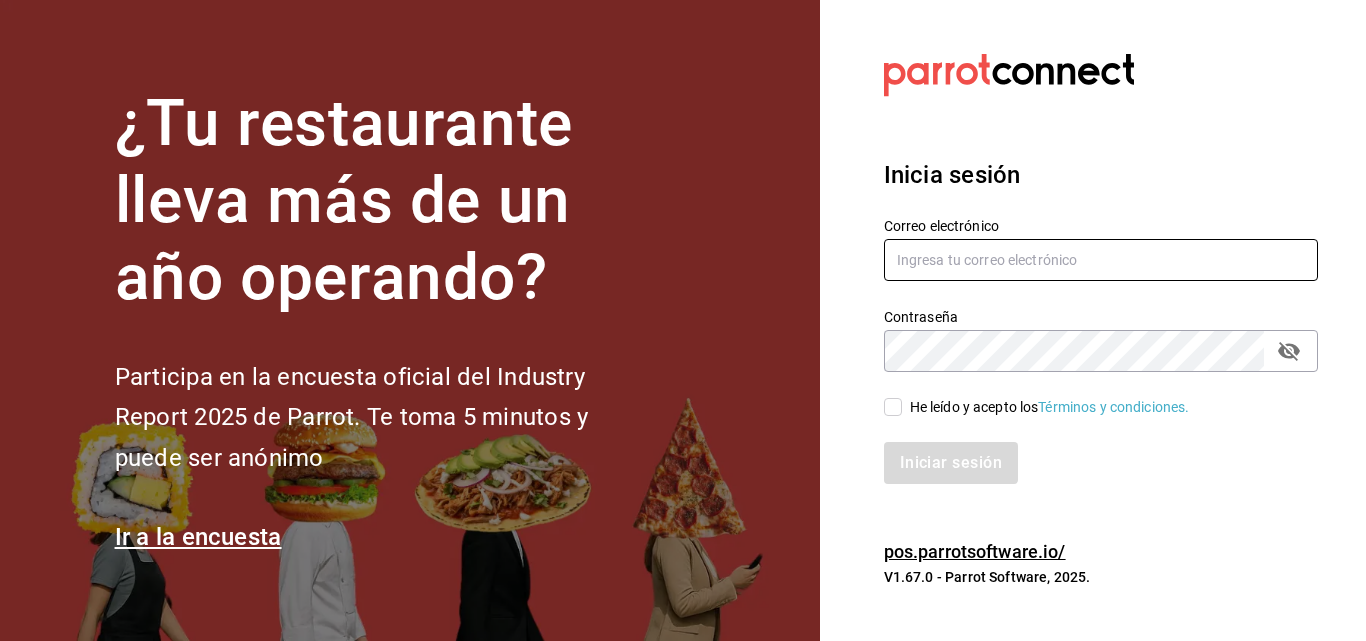 click at bounding box center [1101, 260] 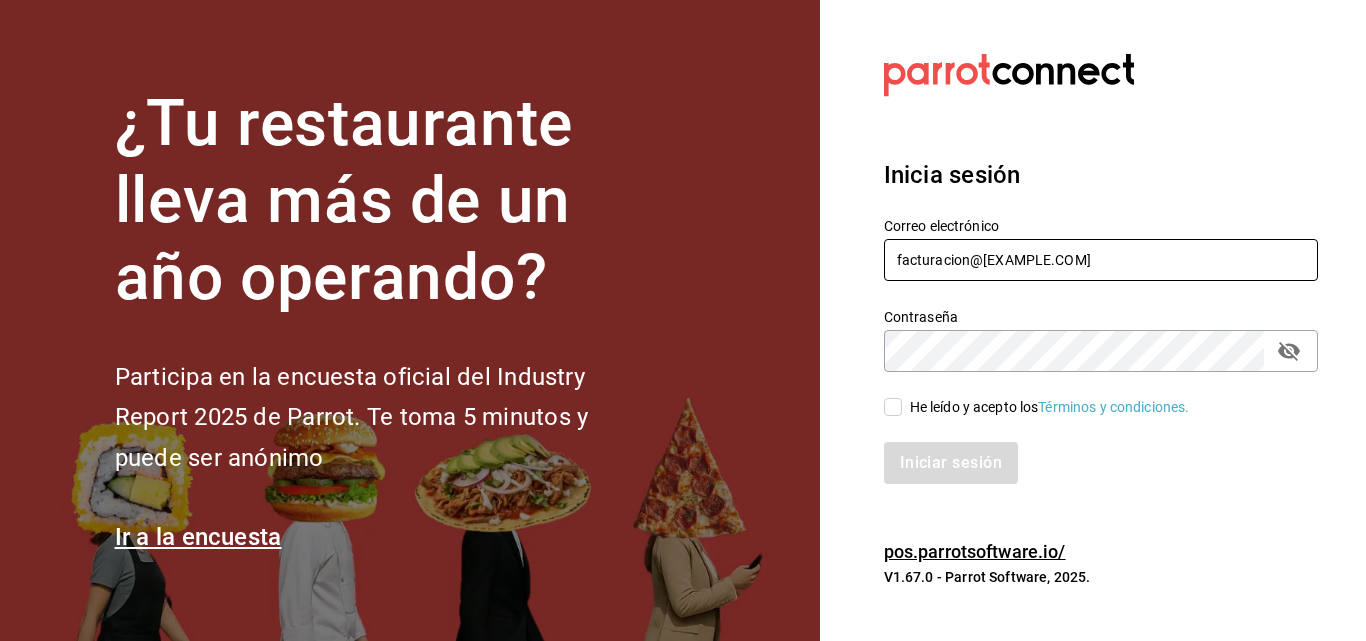 type on "facturacion@[EXAMPLE.COM]" 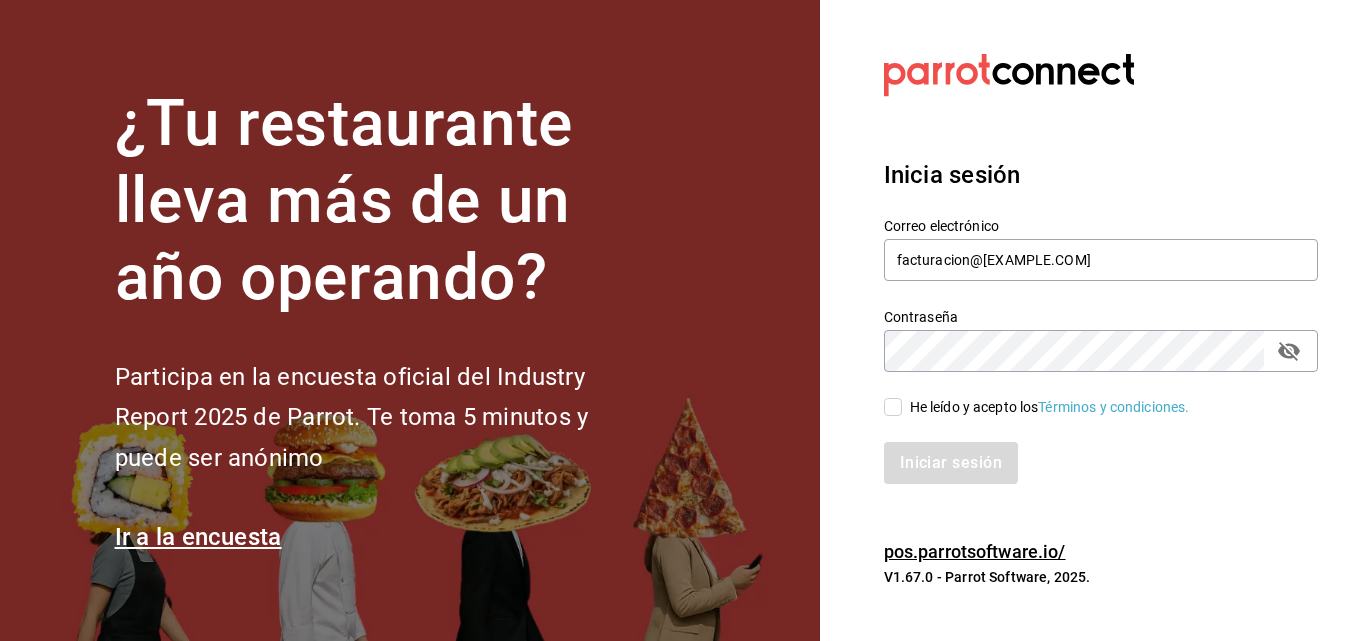 click on "He leído y acepto los  Términos y condiciones." at bounding box center (893, 407) 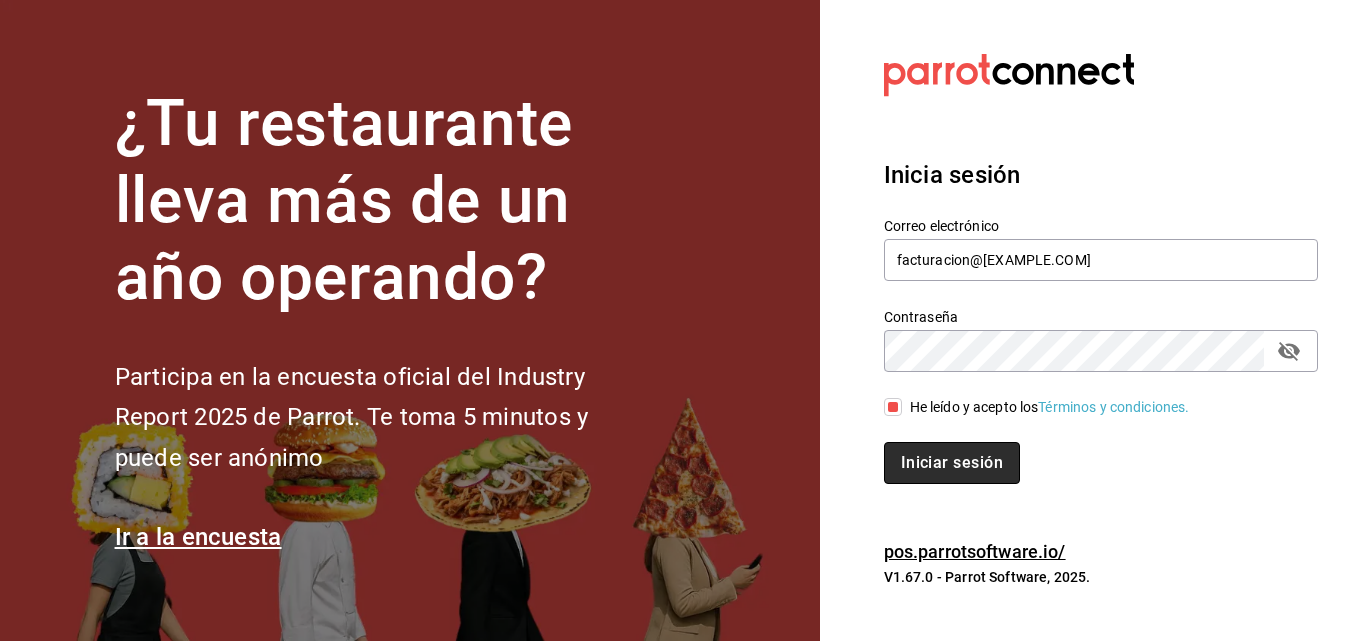 click on "Iniciar sesión" at bounding box center [952, 463] 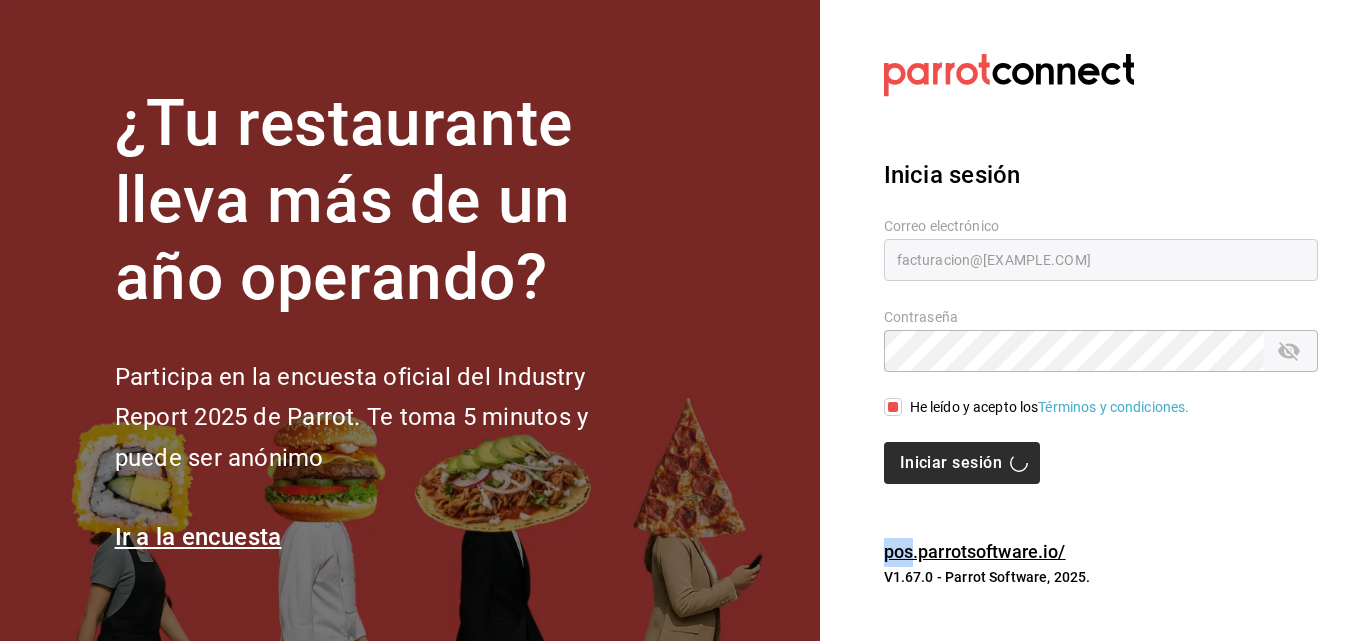 click on "Iniciar sesión" at bounding box center [1101, 463] 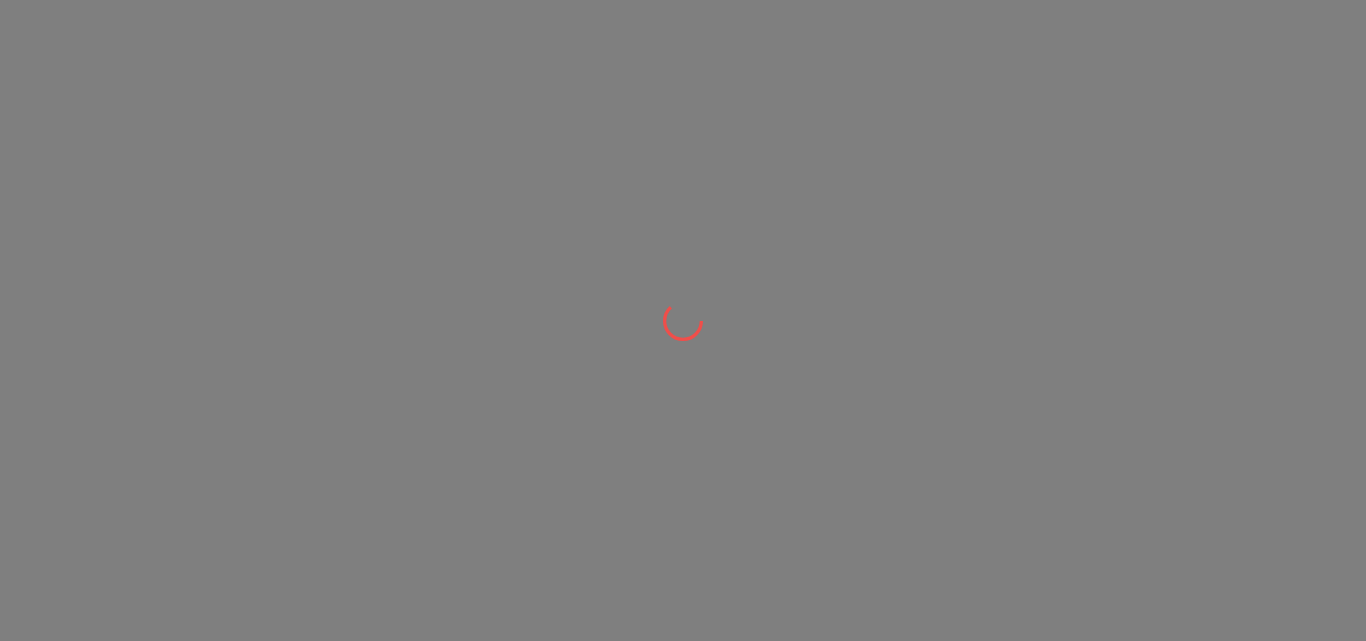 scroll, scrollTop: 0, scrollLeft: 0, axis: both 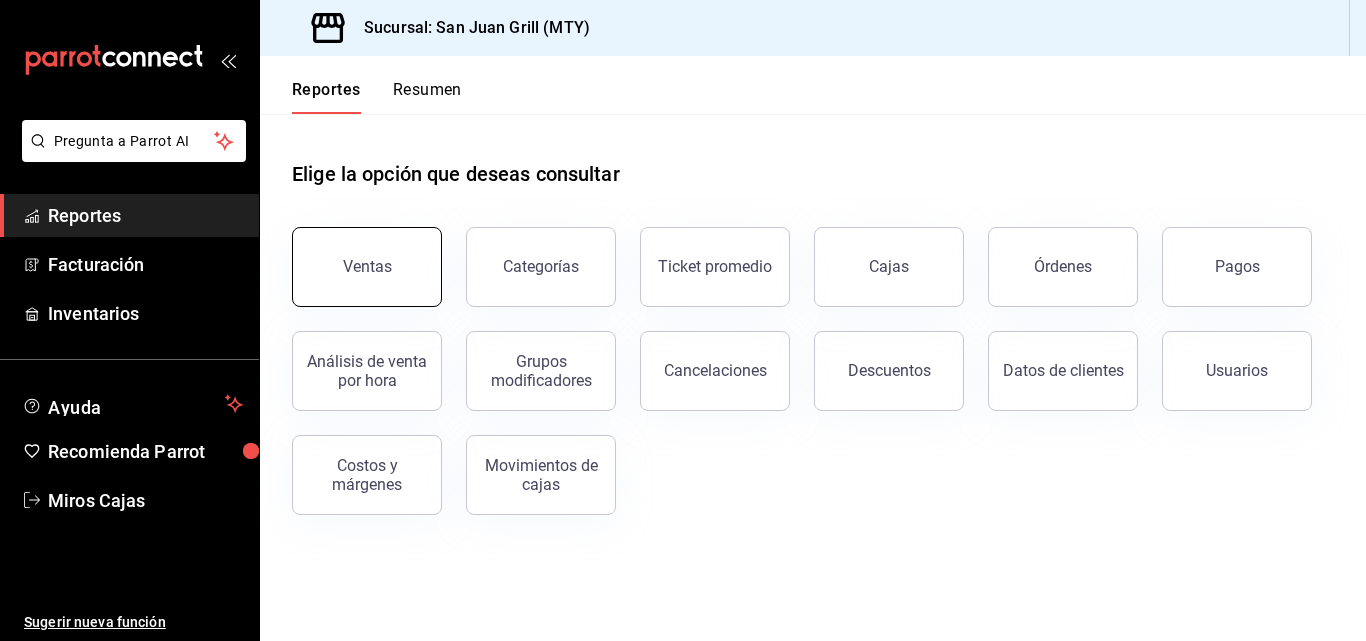 click on "Ventas" at bounding box center [367, 267] 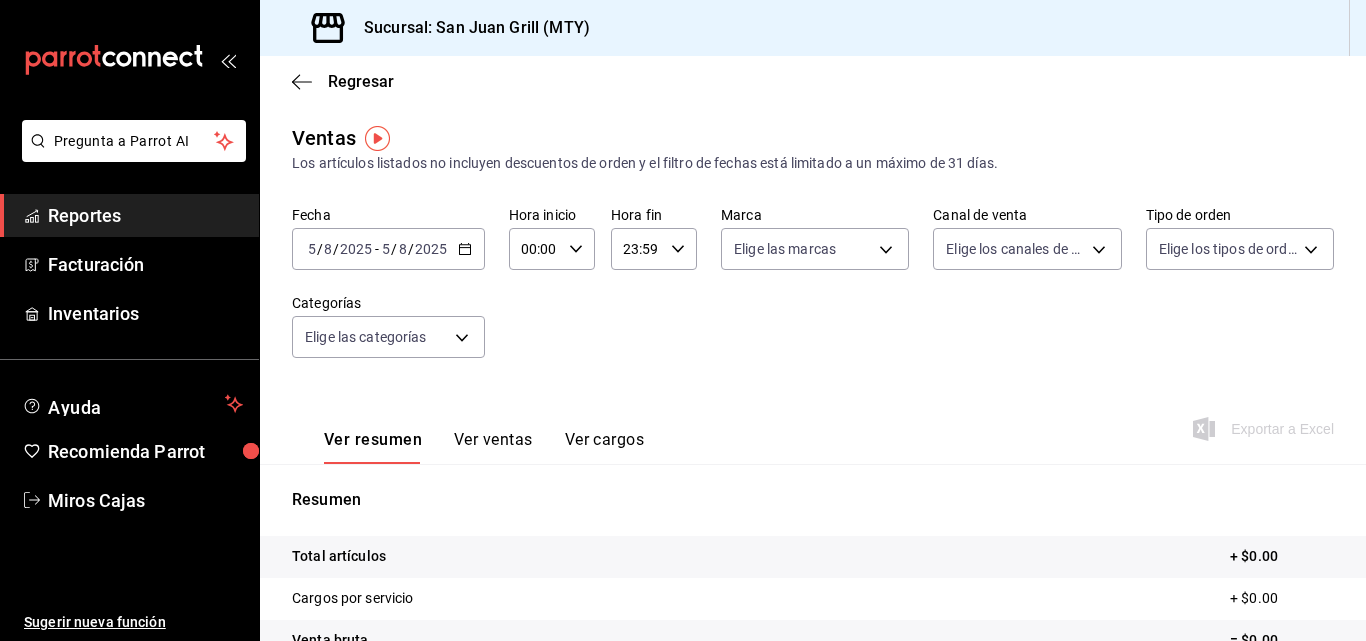 click 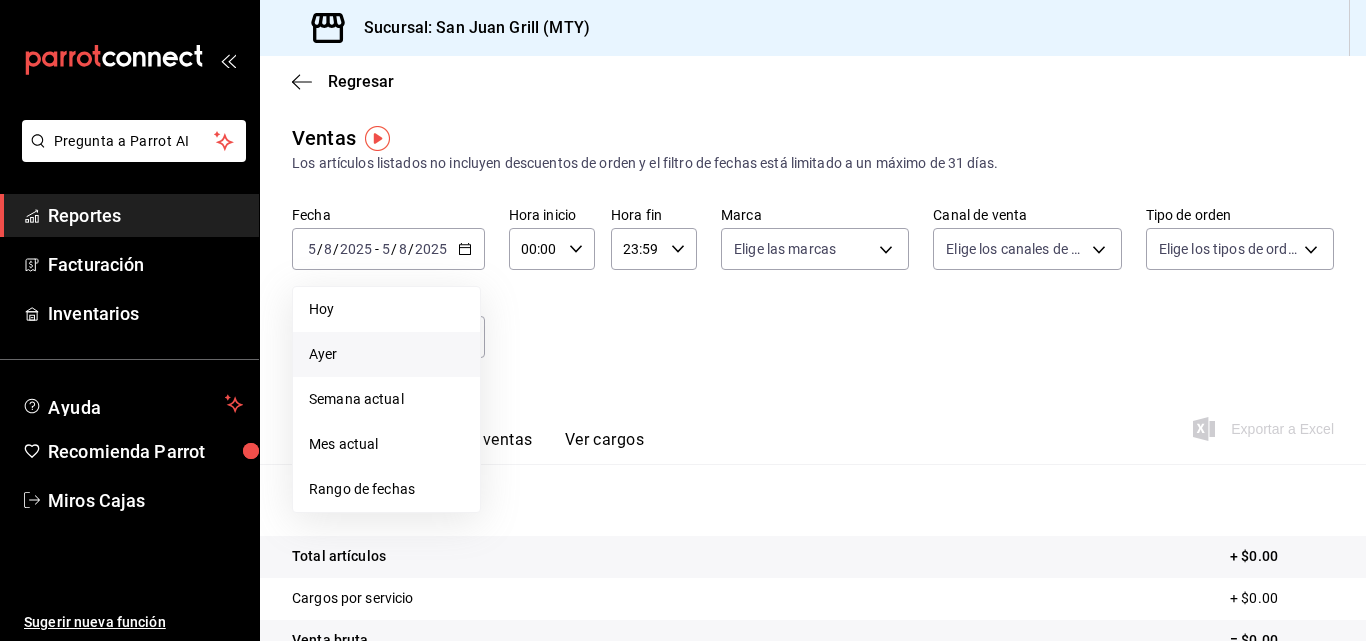 click on "Ayer" at bounding box center [386, 354] 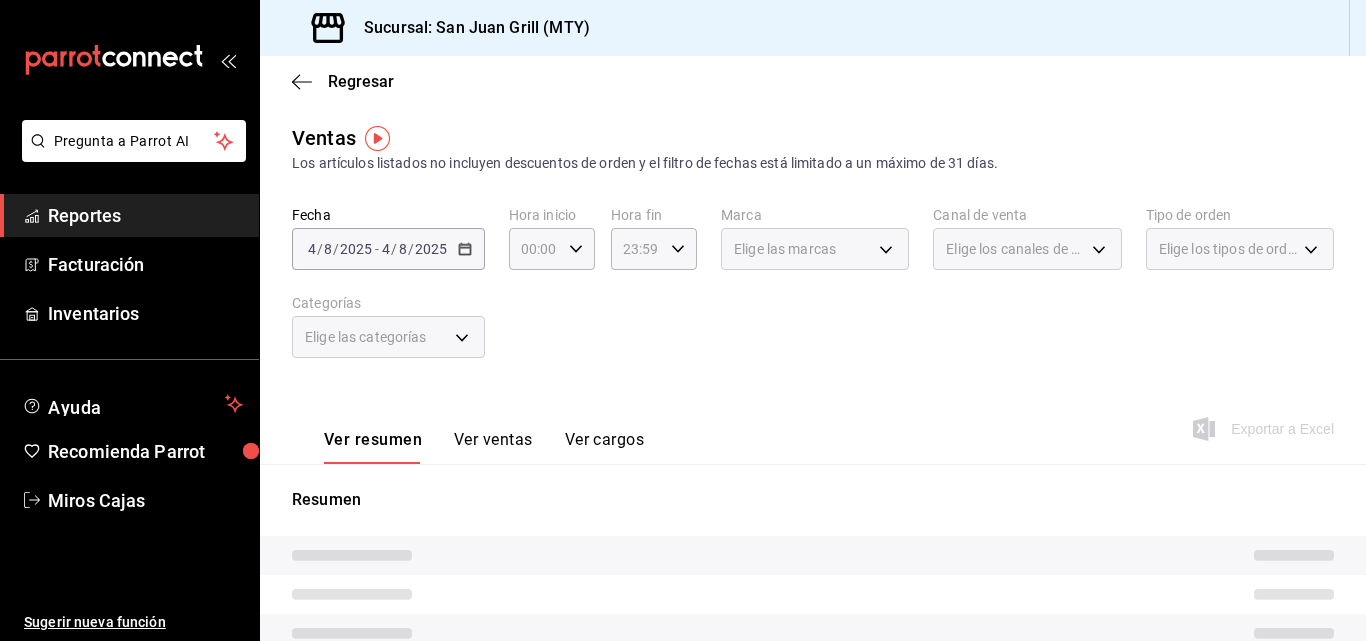 click on "Pregunta a Parrot AI Reportes Facturación Inventarios Ayuda Recomienda Parrot Miros Cajas Sugerir nueva función Sucursal: [SUCURSAL] ([CIUDAD]) Regresar Ventas Los artículos listados no incluyen descuentos de orden y el filtro de fechas está limitado a un máximo de 31 días. Fecha [DATE] [TIME] - [DATE] [TIME] Hora inicio 00:00 Hora inicio Hora fin 23:59 Hora fin Marca Elige las marcas Canal de venta Elige los canales de venta Tipo de orden Elige los tipos de orden Categorías Elige las categorías Ver resumen Ver ventas Ver cargos Exportar a Excel Resumen Pregunta a Parrot AI Reportes Facturación Inventarios Ayuda Recomienda Parrot Miros Cajas Sugerir nueva función GANA 1 MES GRATIS EN TU SUSCRIPCIÓN AQUÍ ¿Recuerdas cómo empezó tu restaurante? Hoy puedes ayudar a un colega a tener el mismo cambio que tú viviste. Recomienda Parrot directamente desde tu Portal Administrador. Es fácil y rápido. 🎁 Por cada restaurante que se una, ganas 1 mes gratis." at bounding box center (683, 320) 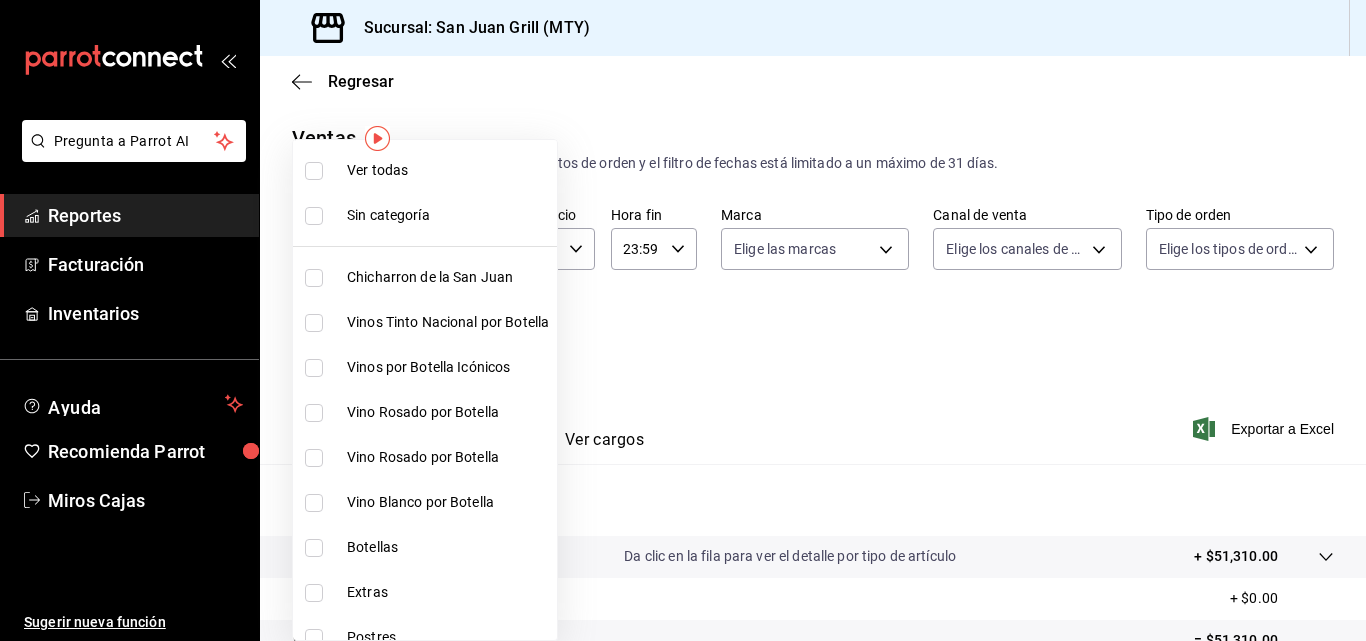 click on "Chicharron de la San Juan" at bounding box center [448, 277] 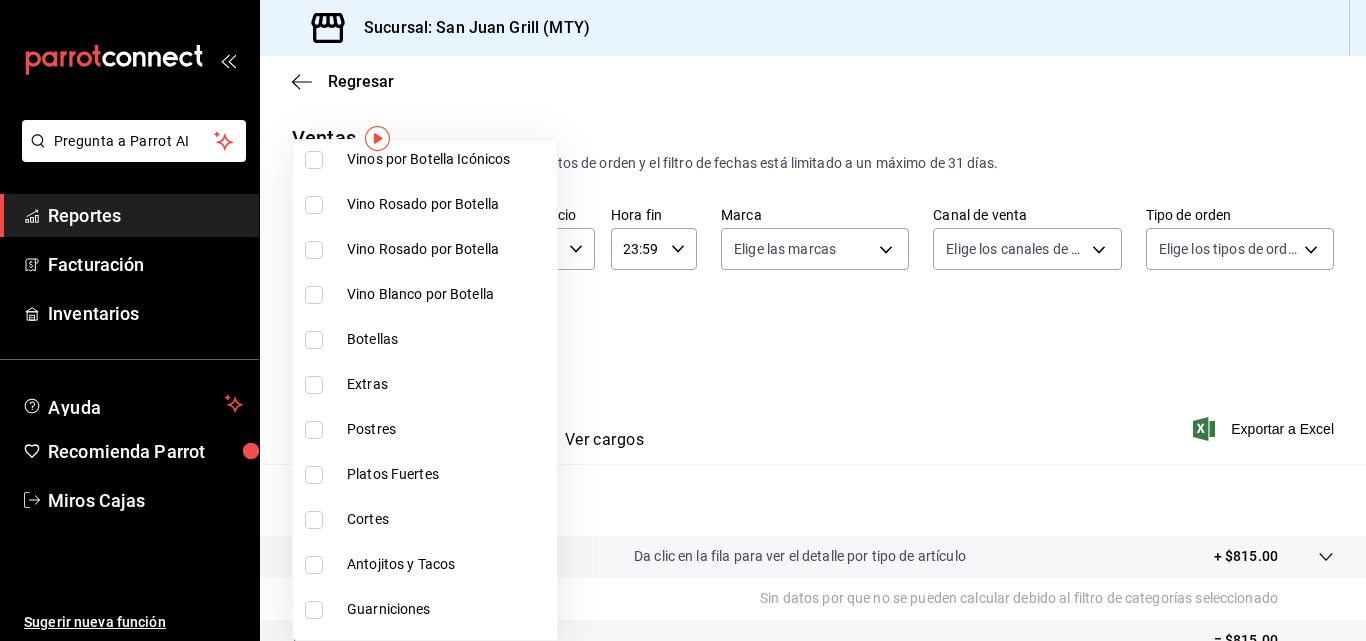 scroll, scrollTop: 218, scrollLeft: 0, axis: vertical 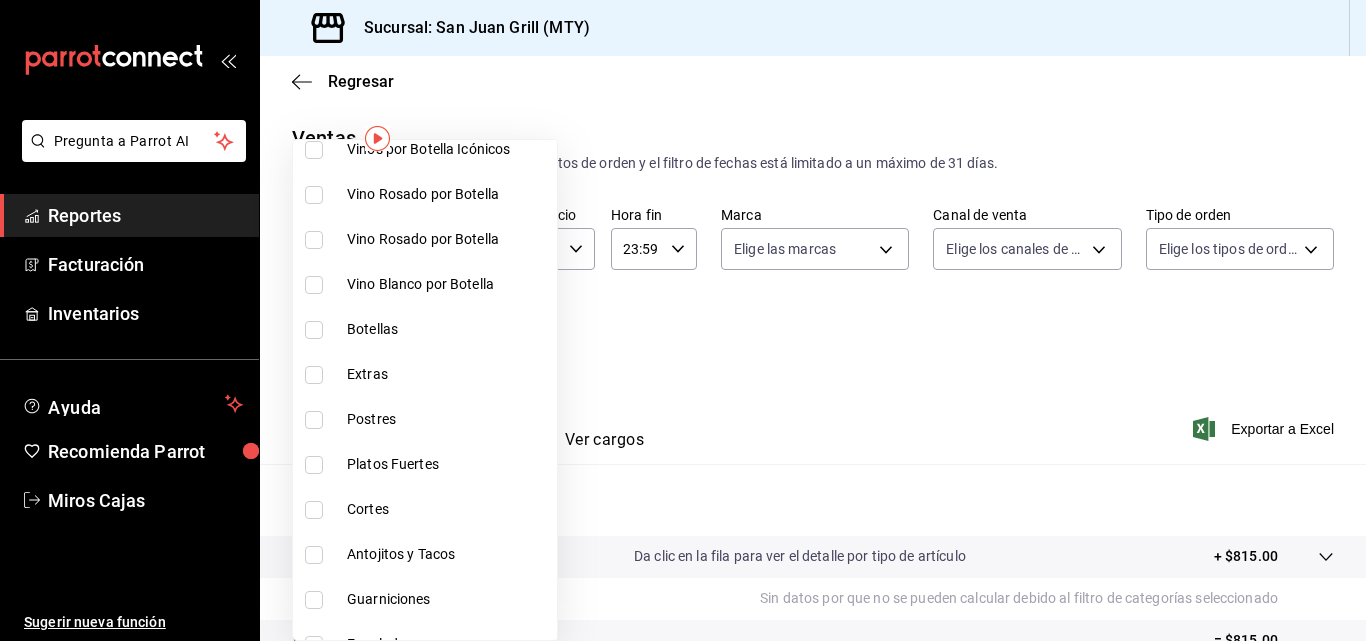 click on "Extras" at bounding box center (448, 374) 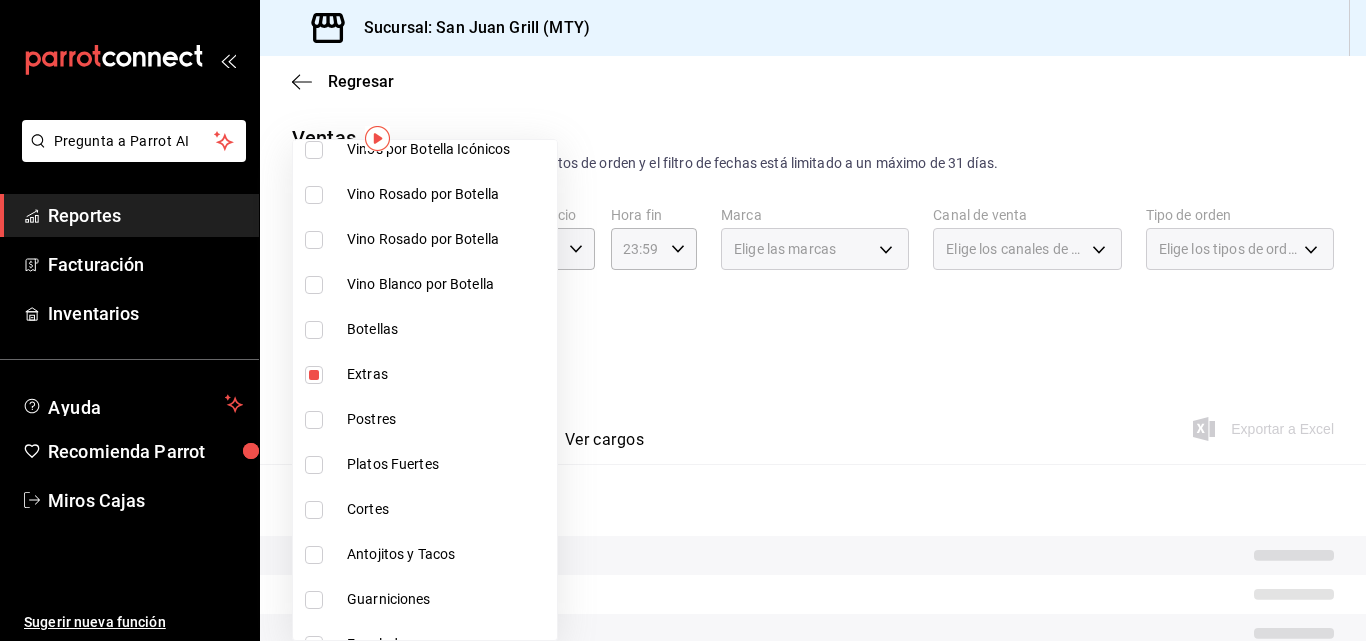 click on "Postres" at bounding box center (448, 419) 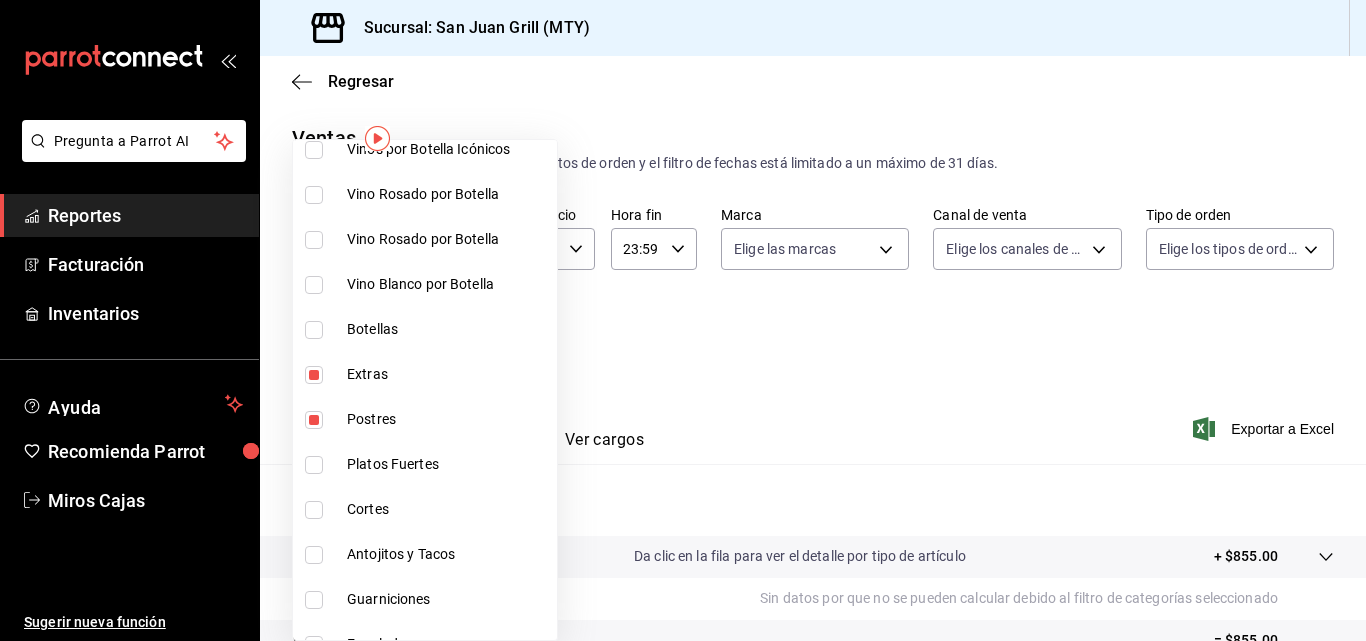 click on "Platos Fuertes" at bounding box center (448, 464) 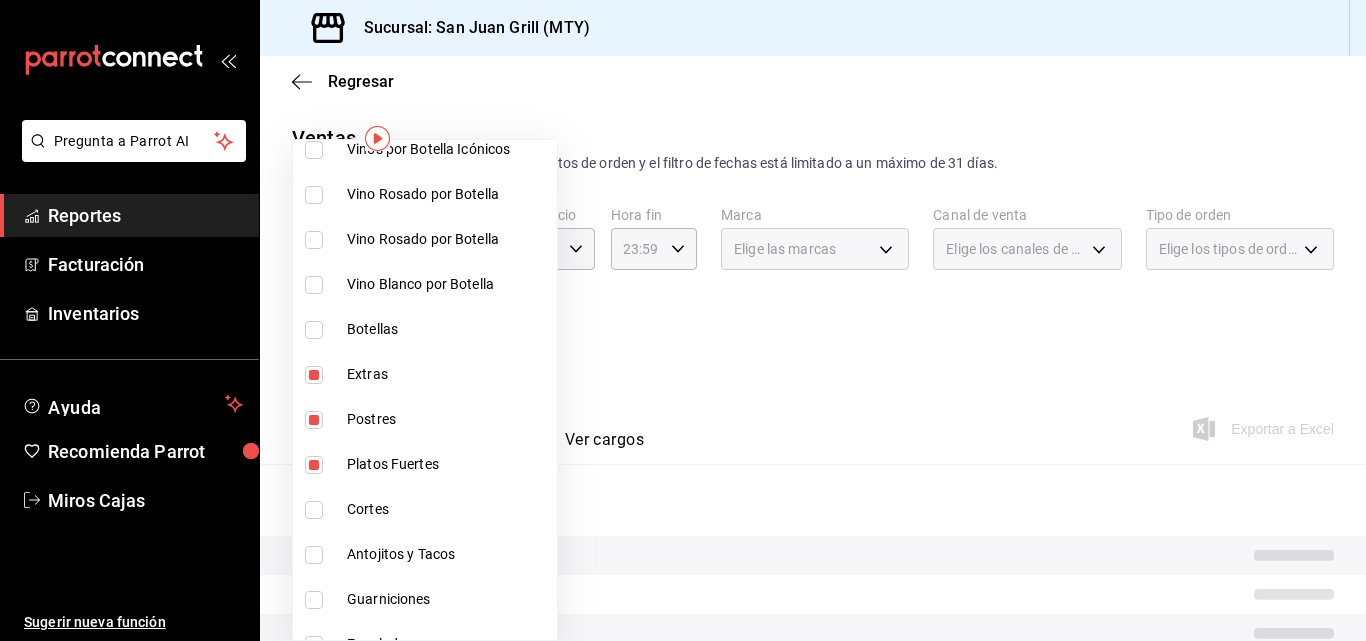 click on "Cortes" at bounding box center (448, 509) 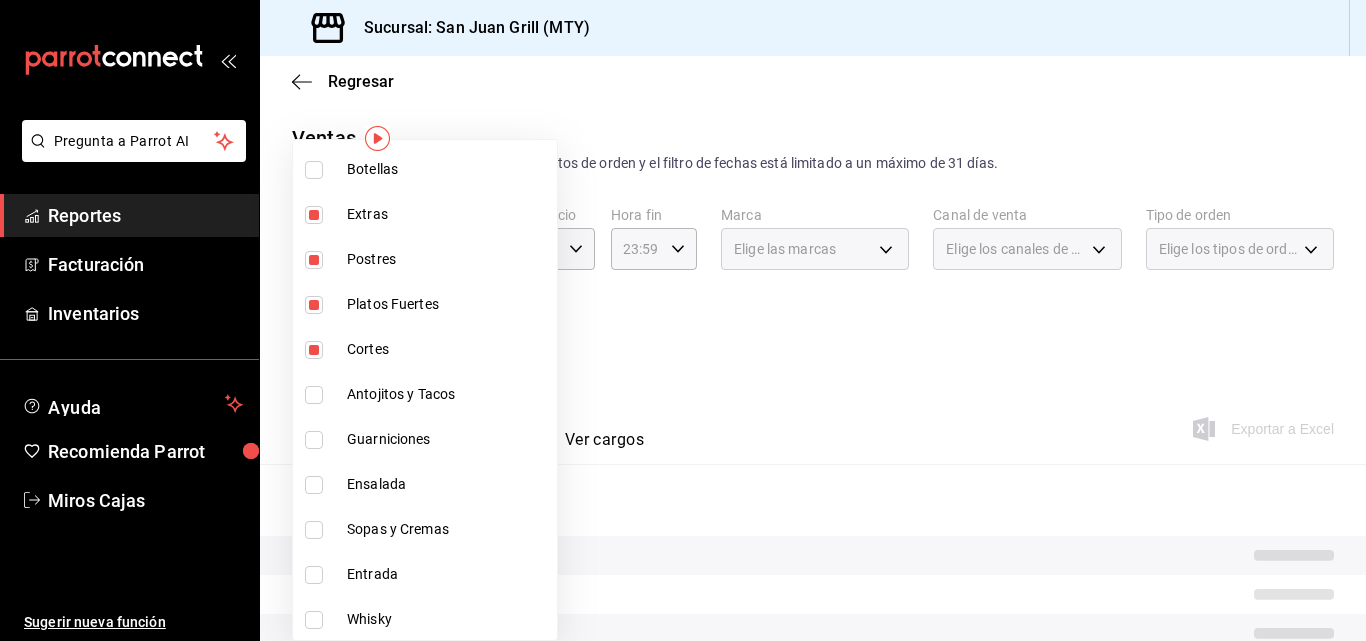 scroll, scrollTop: 381, scrollLeft: 0, axis: vertical 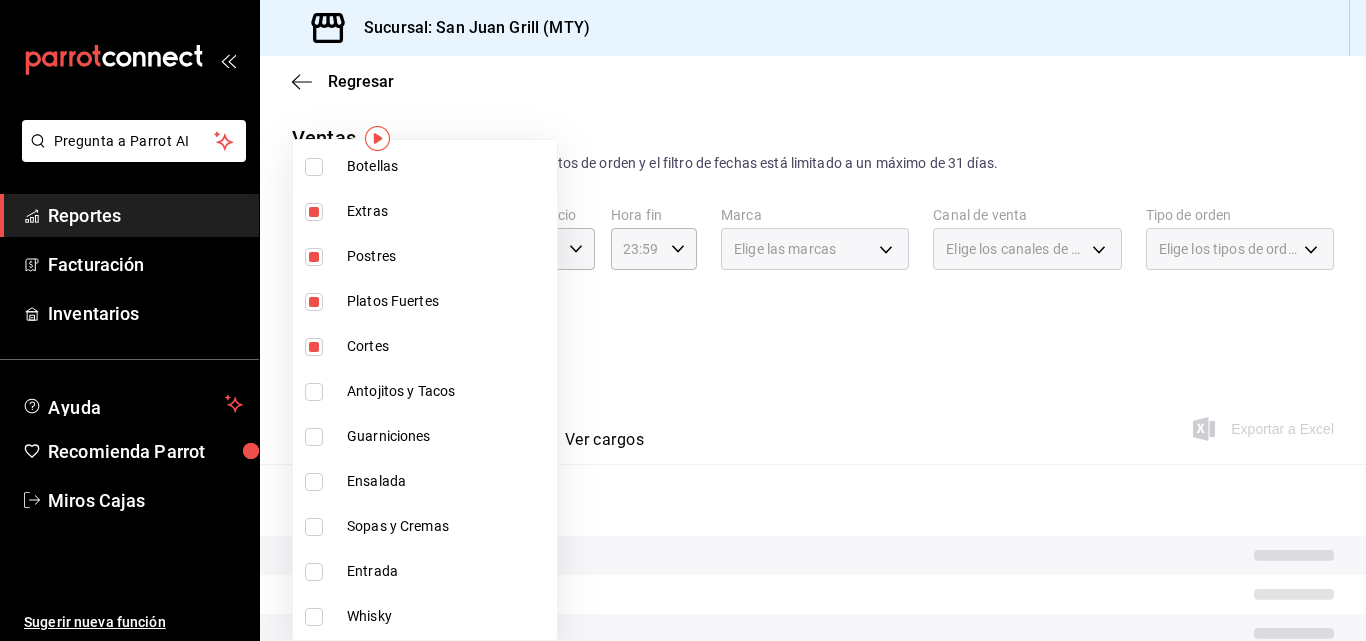 click on "Antojitos y Tacos" at bounding box center (448, 391) 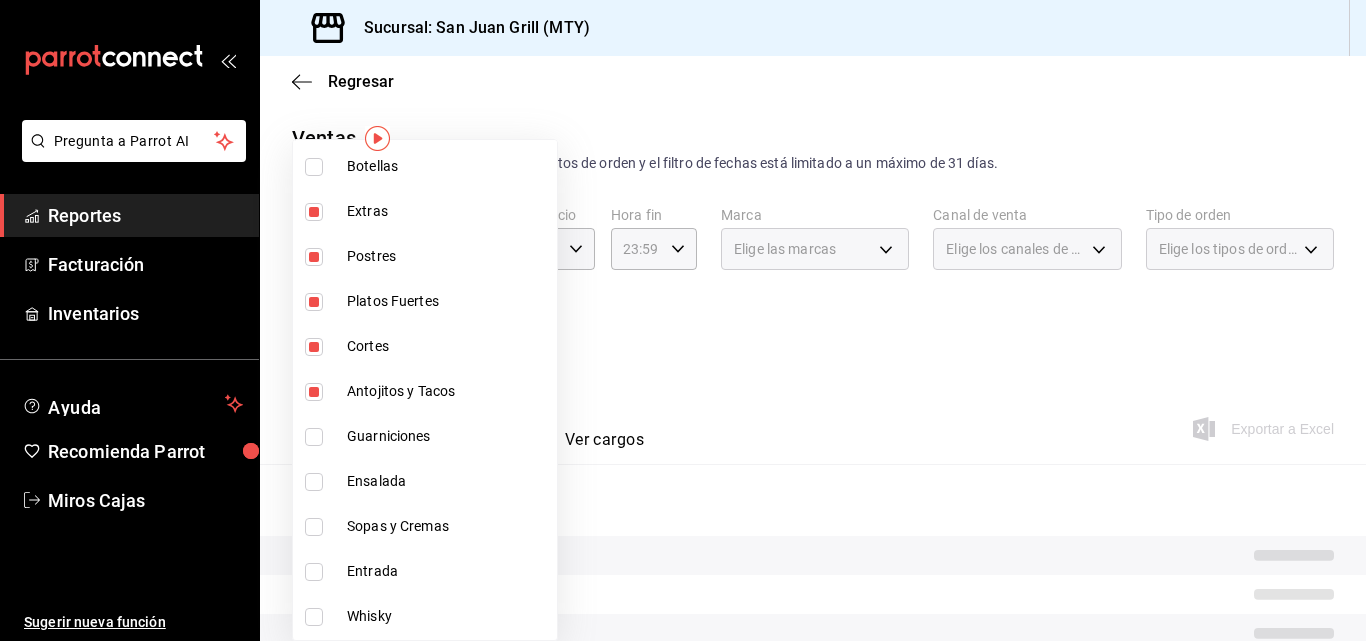 click on "Guarniciones" at bounding box center [425, 436] 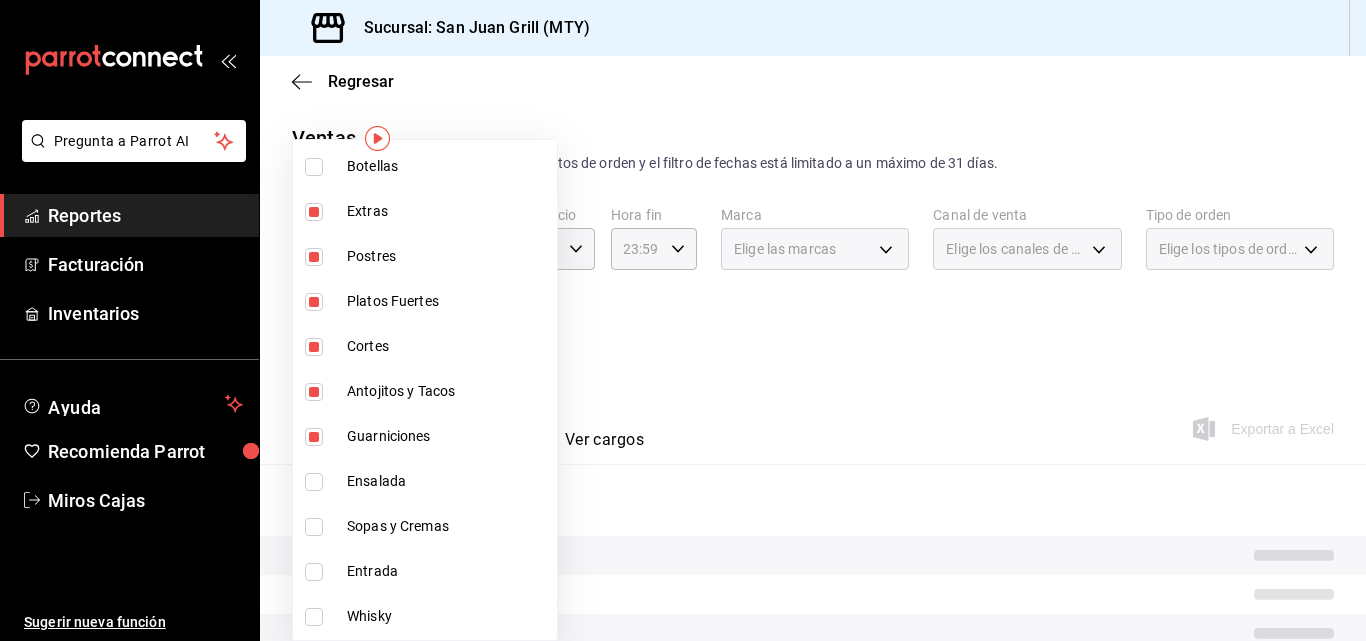click on "Ensalada" at bounding box center (425, 481) 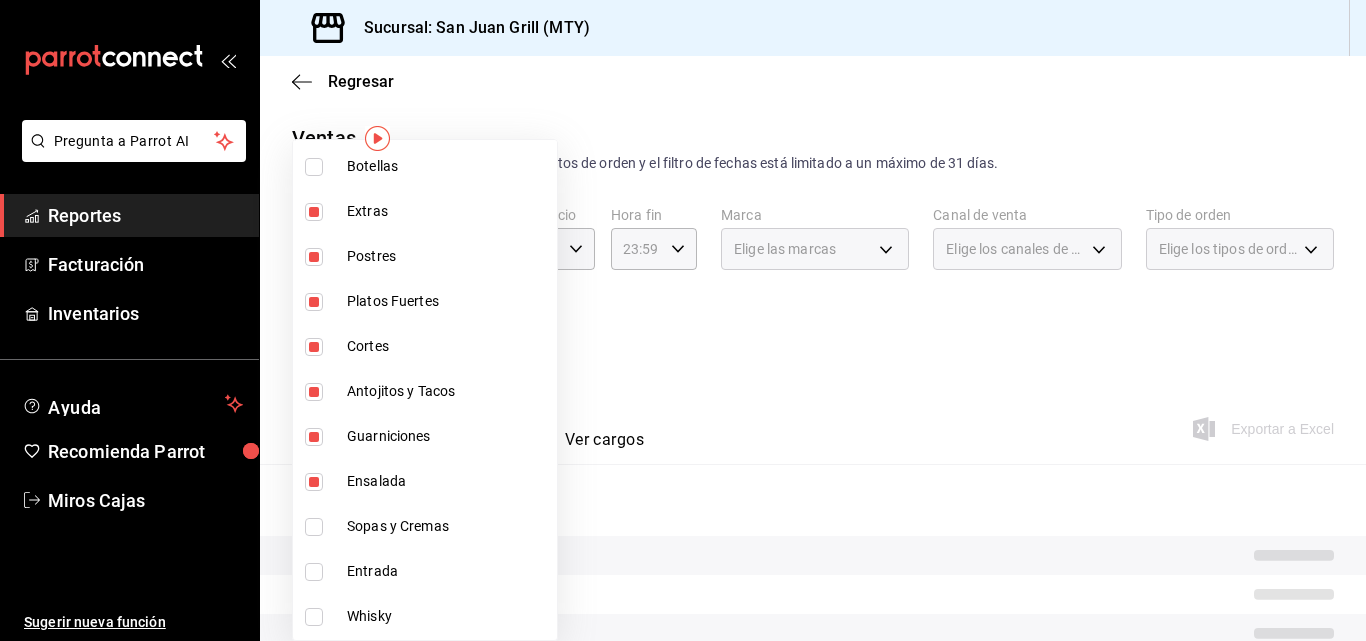 click on "Sopas y Cremas" at bounding box center [425, 526] 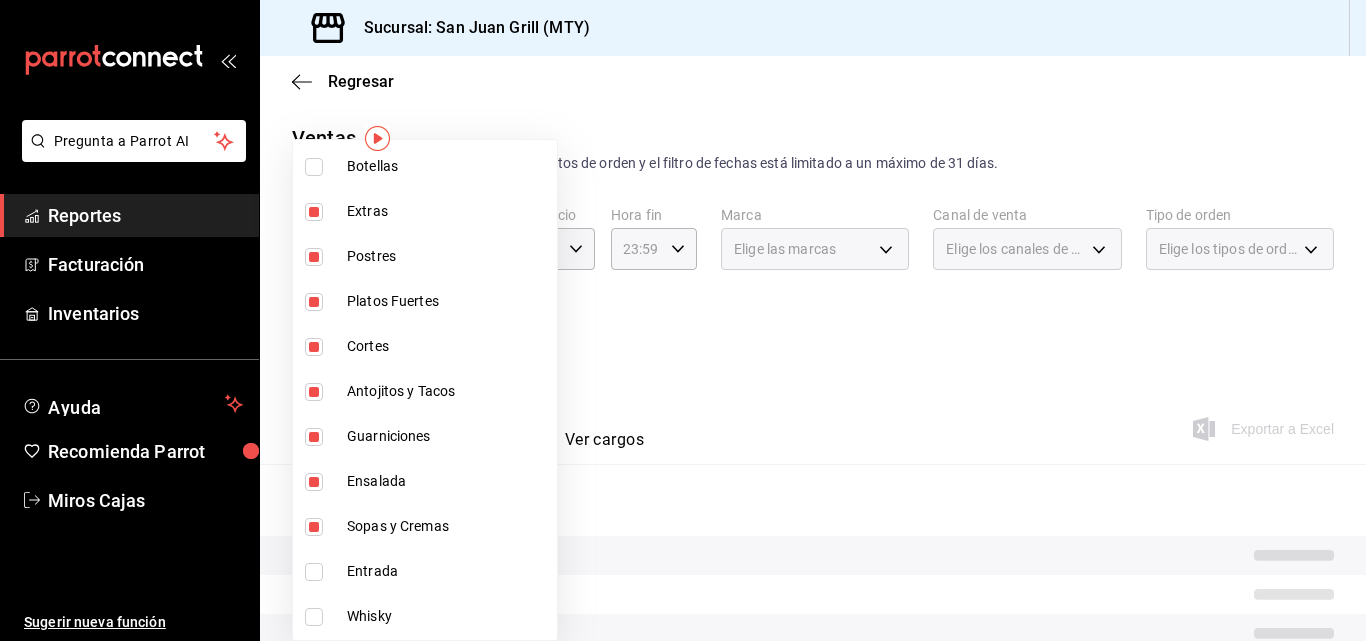 click on "Entrada" at bounding box center [425, 571] 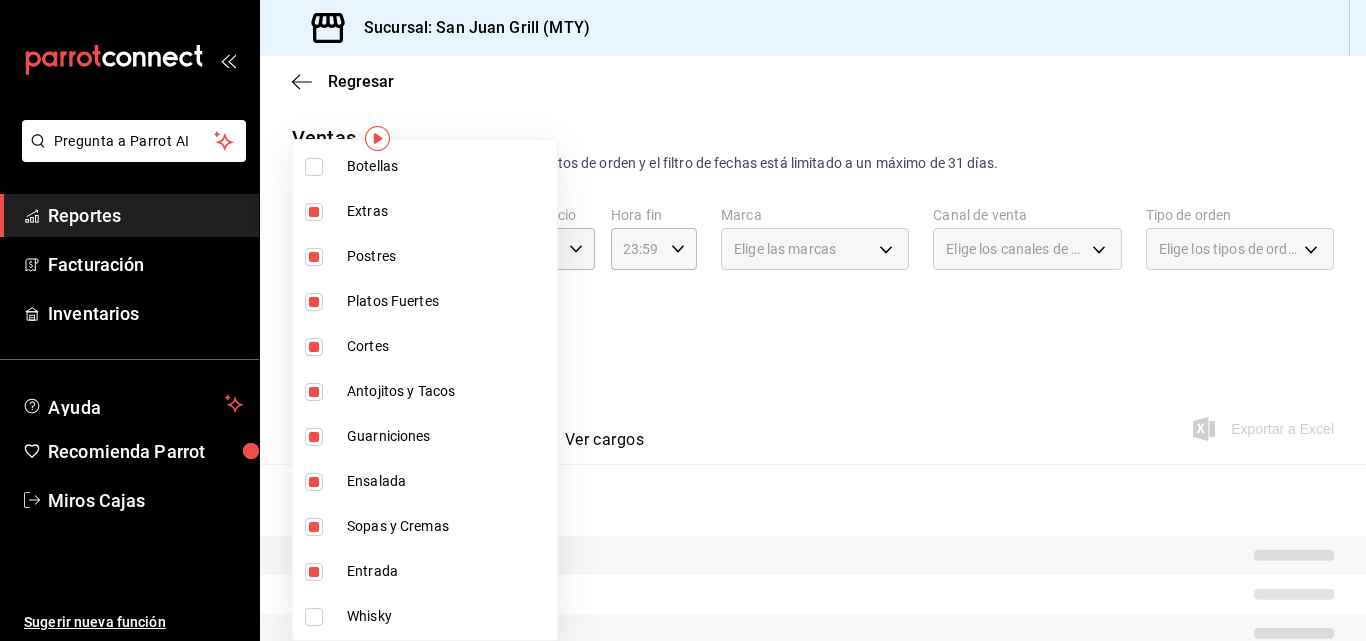 type on "f0f1c746-f3c3-4ccc-a6c7-92491a04bd66,ce59e6b0-fd83-4b10-87da-79468a59da8e,b5dc4f7b-13fc-482f-9dec-176939c52cd6,eeea1ade-9d1b-49e9-9c7a-e03ecffd2dd8,fe2cb86f-7b05-41d3-909f-899dbd4ef52f,7bf311ba-f3e7-4632-94ff-67ef5ef3da16,dd4d8d8a-3463-49b4-990d-5ce75e426a20,0b474793-7fe1-4884-a5f6-f5528f4d8504,f943d2a3-4780-4230-a6f8-af716066c425,d66dcf8f-fb23-4151-ae98-d66b9f3d94ea" 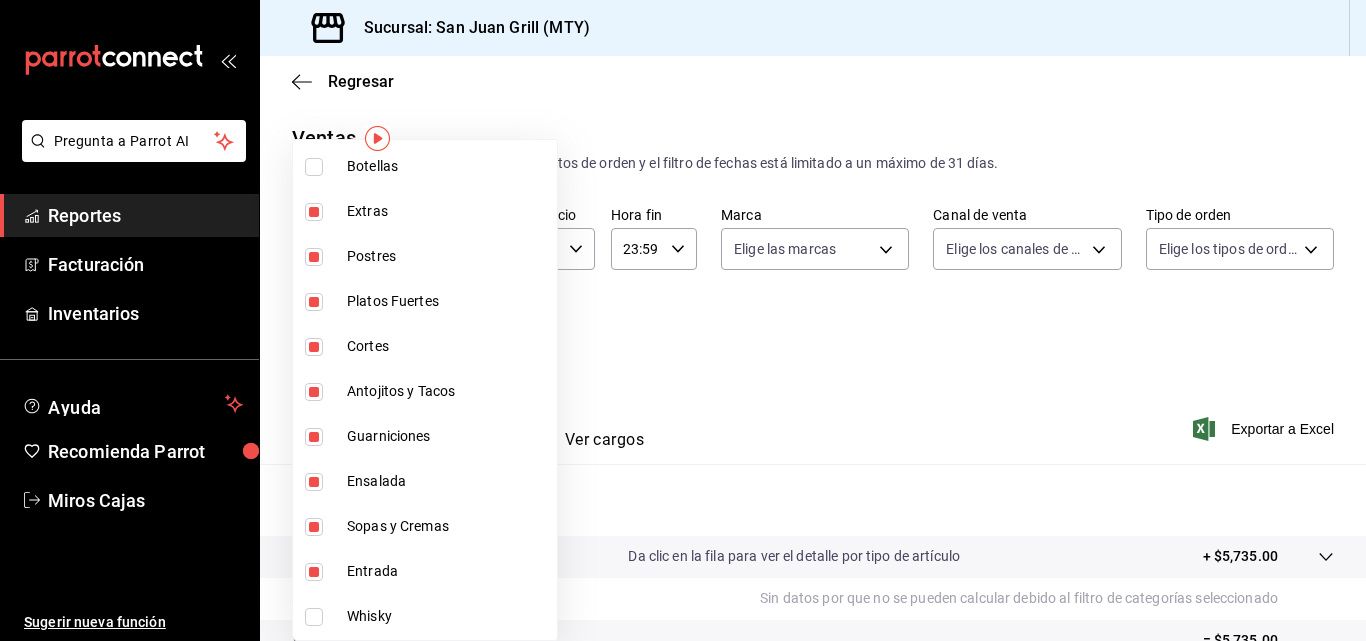 click at bounding box center [683, 320] 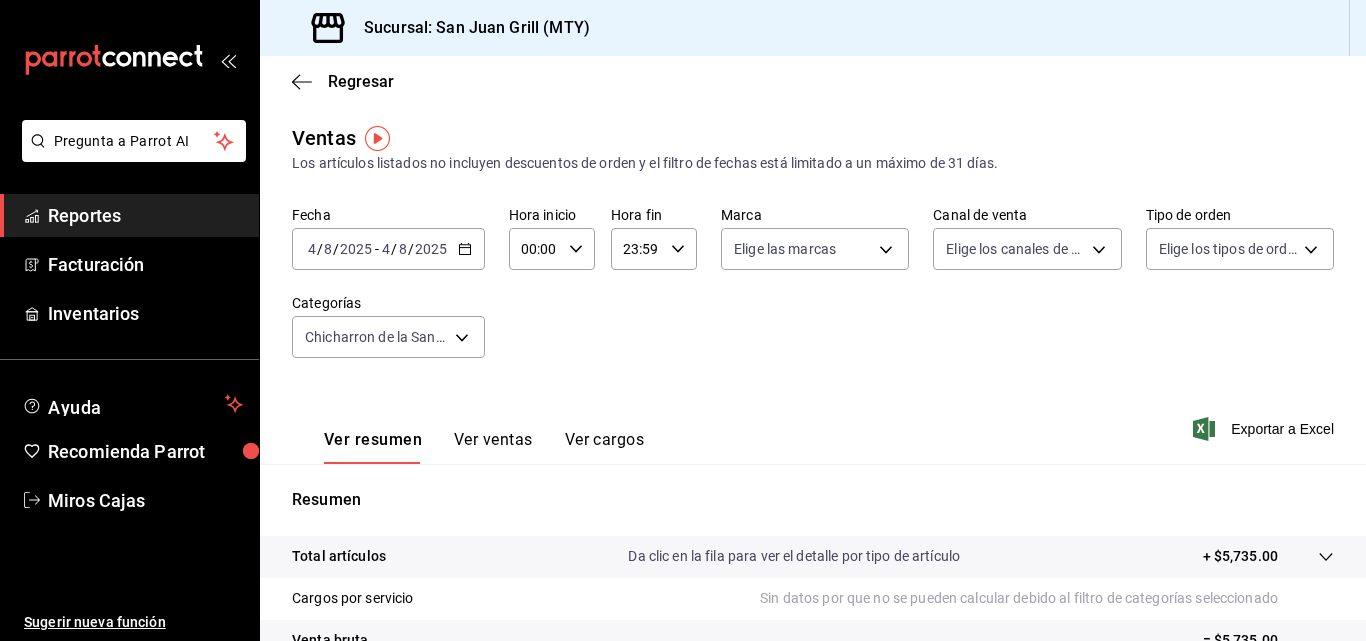 click on "Ver todas Sin categoría Chicharron de la San Juan Vinos Tinto Nacional
por Botella Vinos por Botella
Icónicos Vino Rosado
por Botella Vino Rosado
por Botella Vino Blanco
por Botella Botellas Extras Postres Platos Fuertes Cortes Antojitos y Tacos Guarniciones Ensalada Sopas y Cremas Entrada Whisky Vodka/Gin Tequila Shots Ron Mezcales Digestivos Cocteles Cervezas Premium Cervezas Nacionales Cervezas Artesanales Café Brandy/Cognac Aperitivos Bebidas Sin Licor Vinos por copeo Vino por Botella" at bounding box center (683, 320) 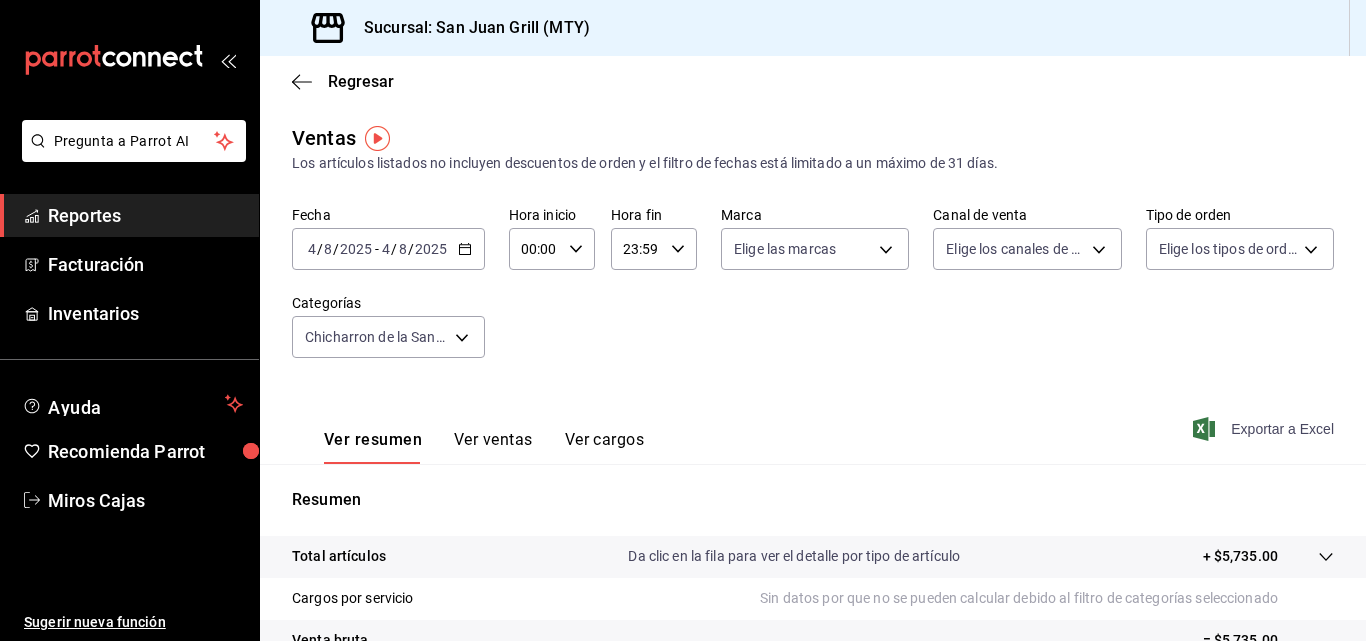 click on "Exportar a Excel" at bounding box center [1265, 429] 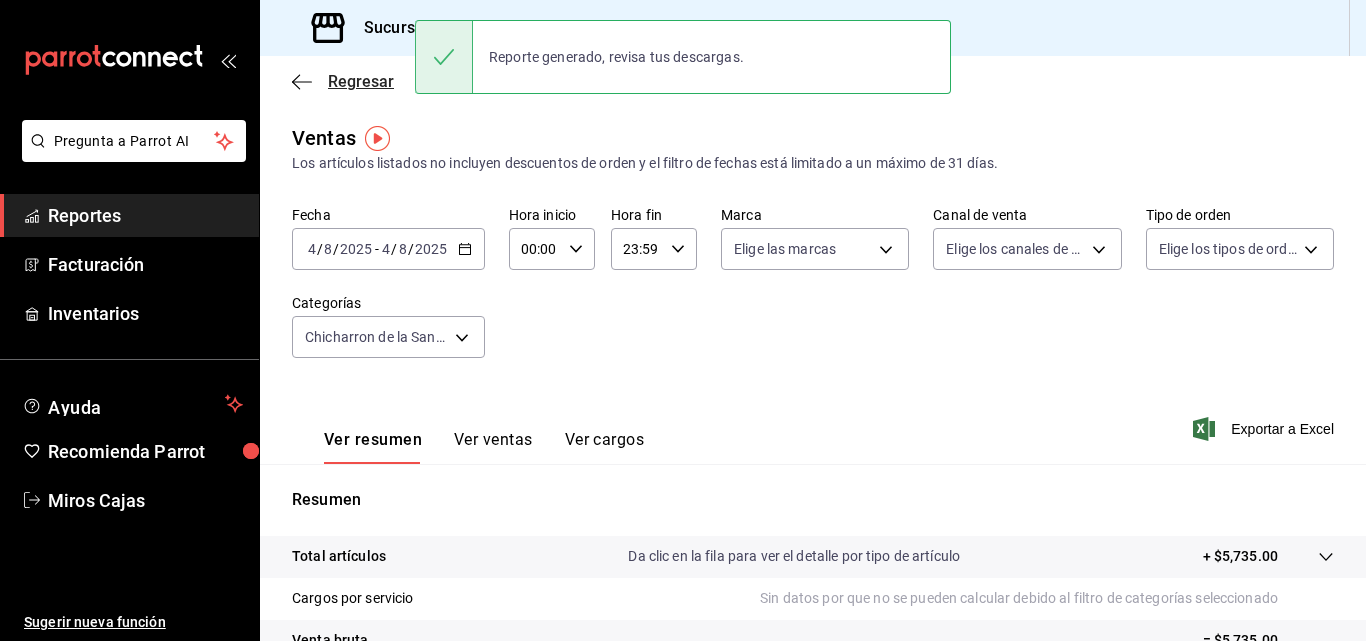 click 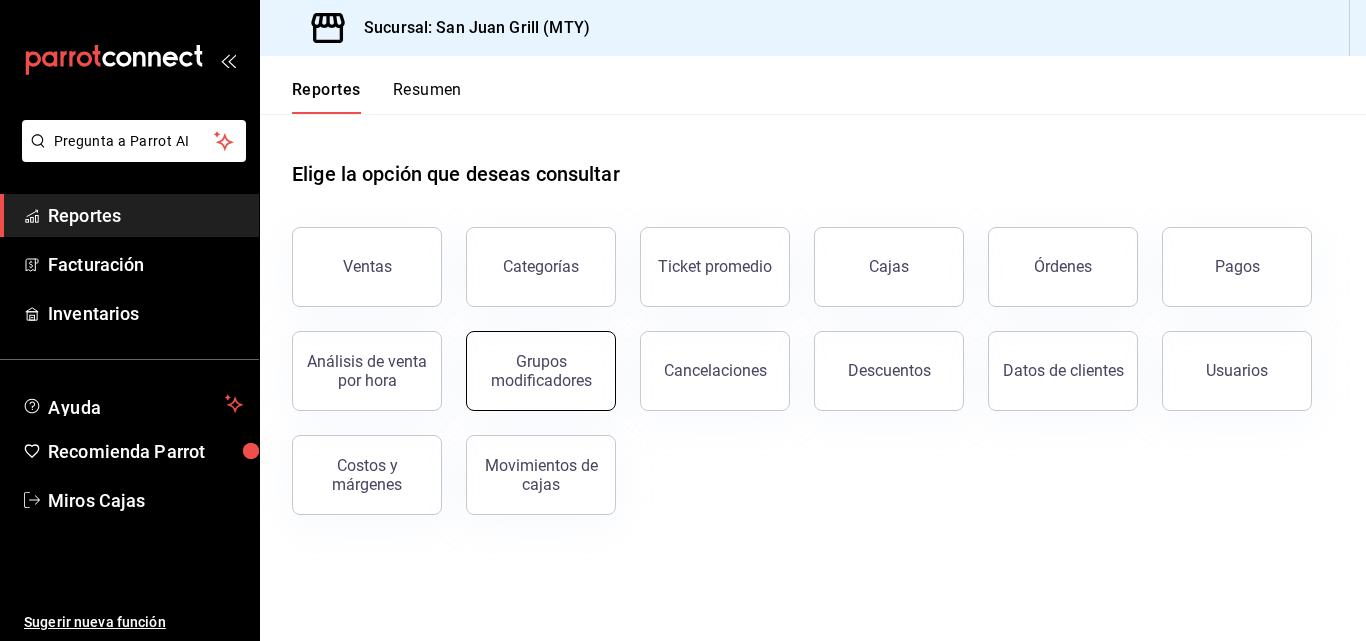 click on "Grupos modificadores" at bounding box center (541, 371) 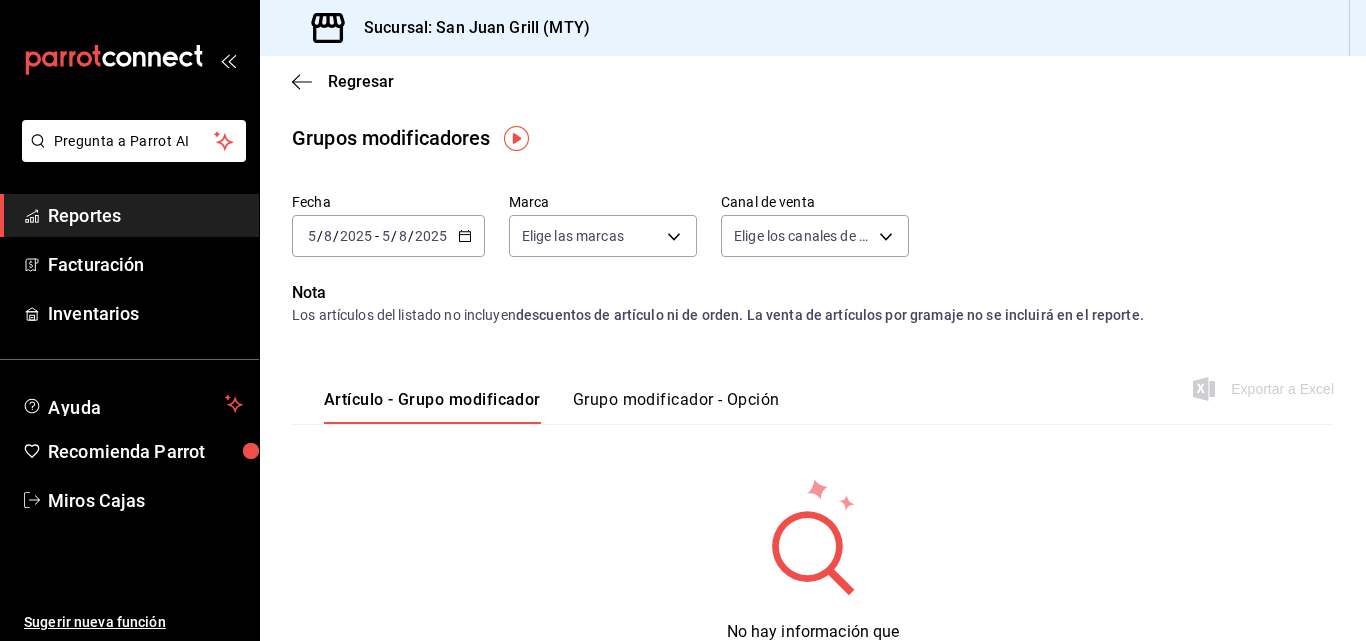 click 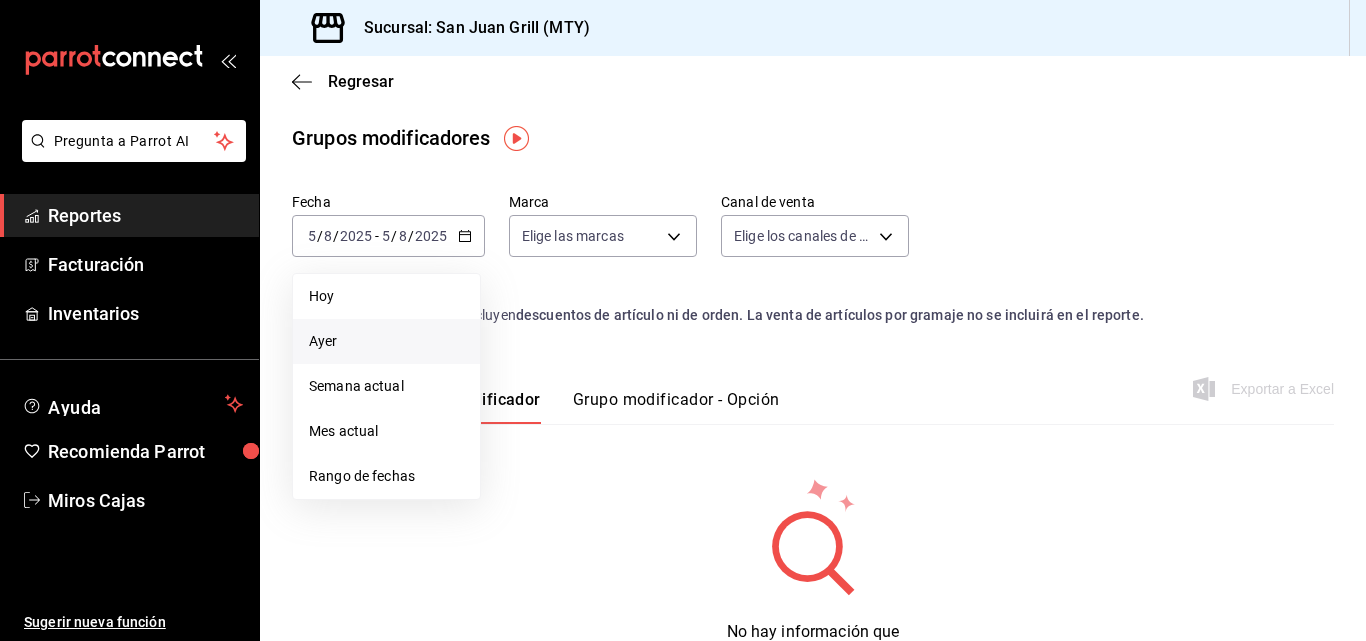 click on "Ayer" at bounding box center [386, 341] 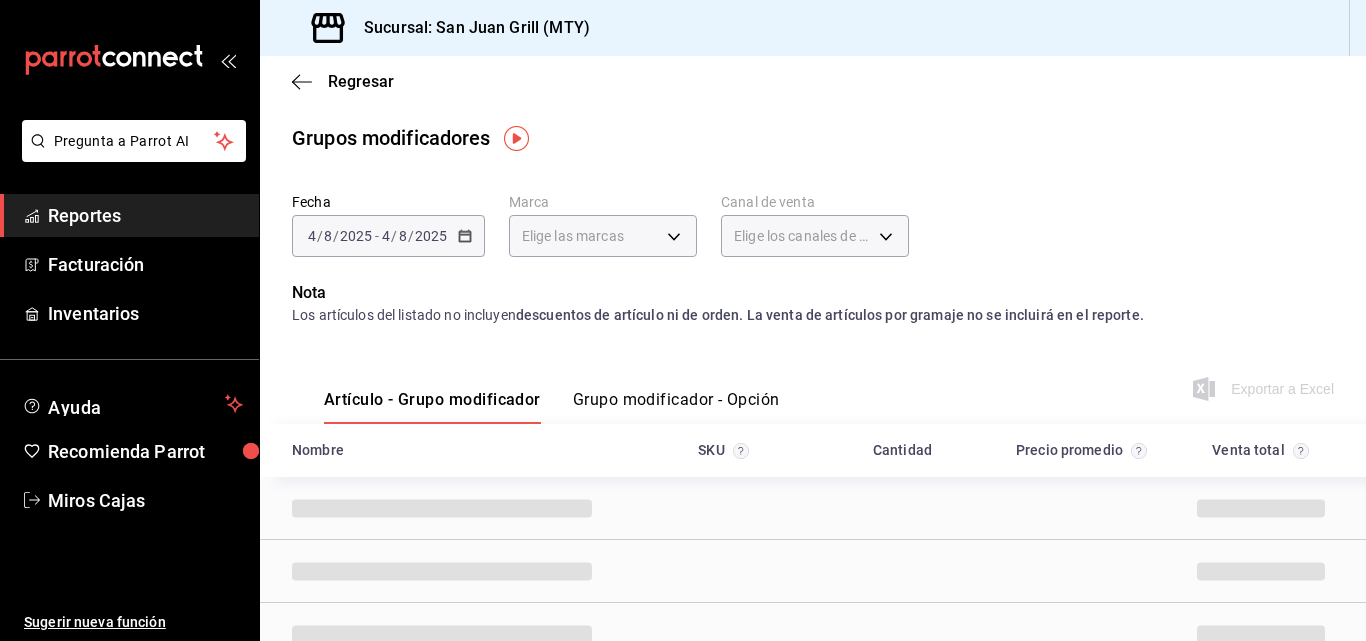 click on "Grupo modificador - Opción" at bounding box center [676, 407] 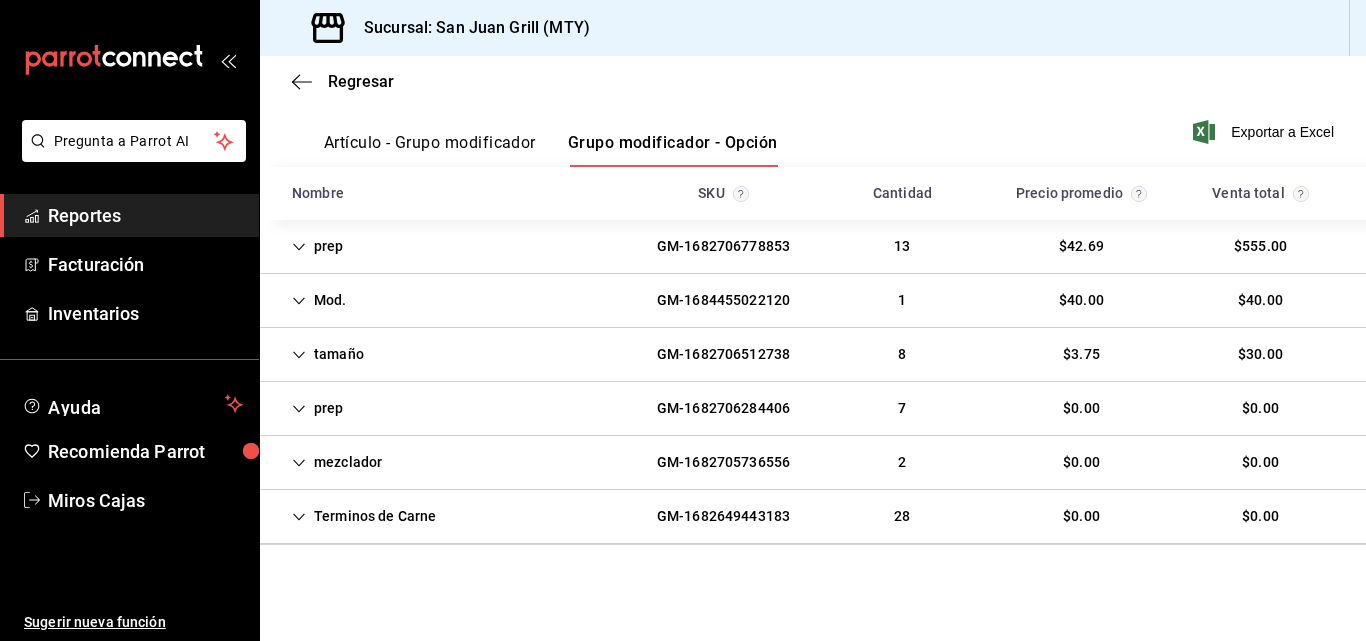 scroll, scrollTop: 0, scrollLeft: 0, axis: both 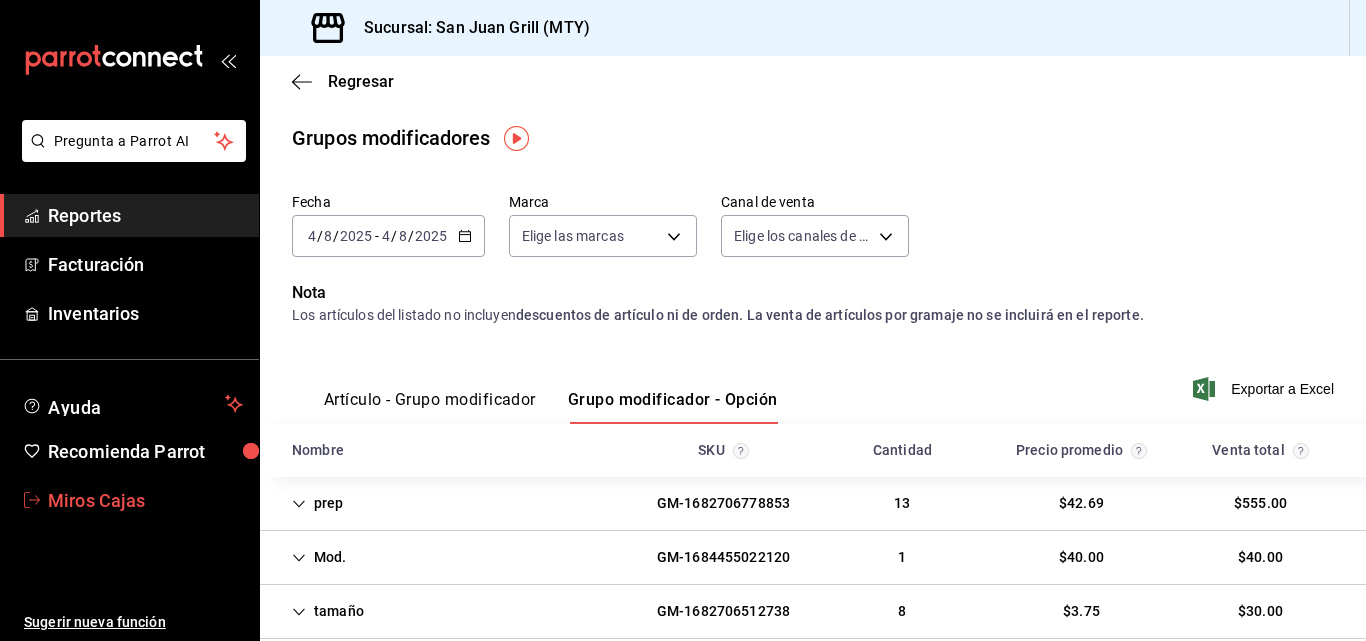 click on "Miros Cajas" at bounding box center [129, 500] 